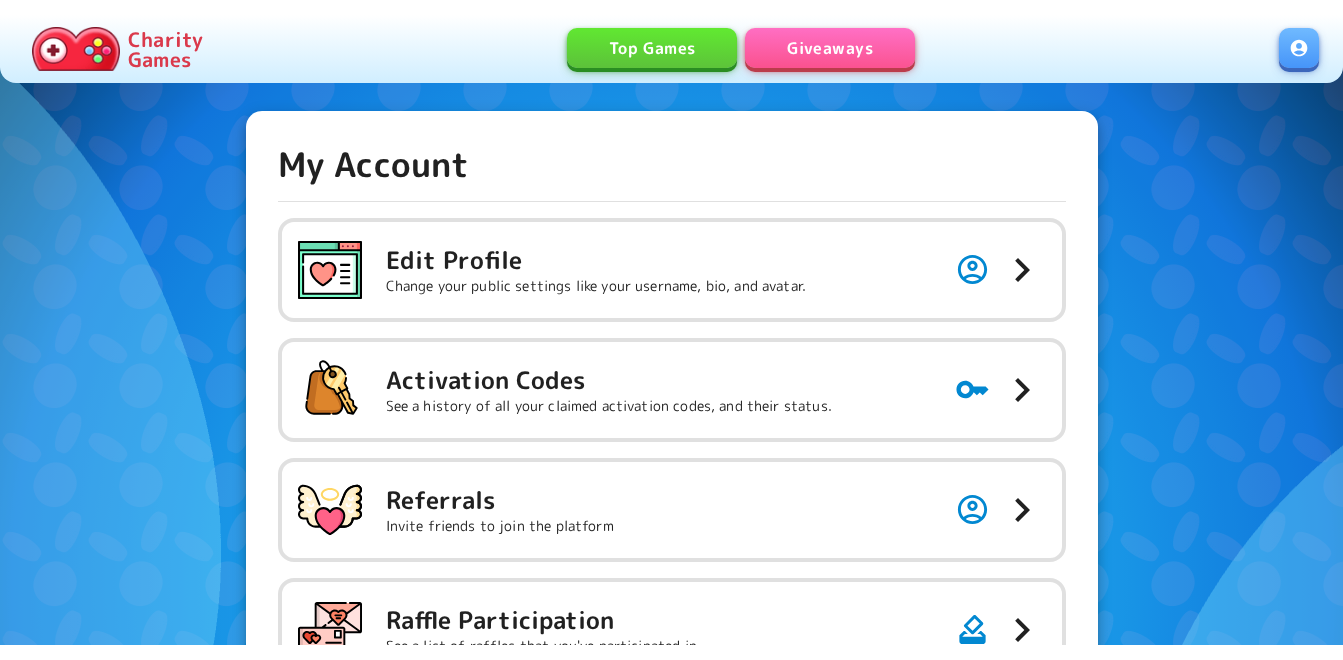 scroll, scrollTop: 0, scrollLeft: 0, axis: both 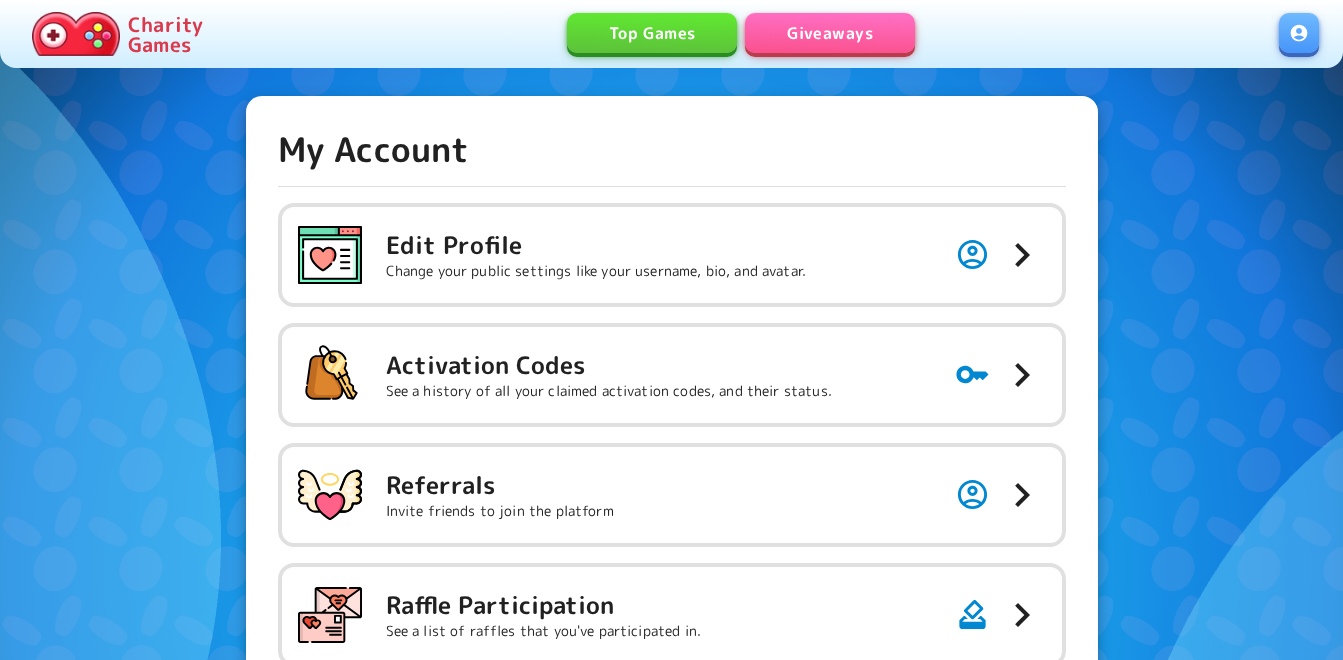 drag, startPoint x: 858, startPoint y: 367, endPoint x: 858, endPoint y: 324, distance: 43 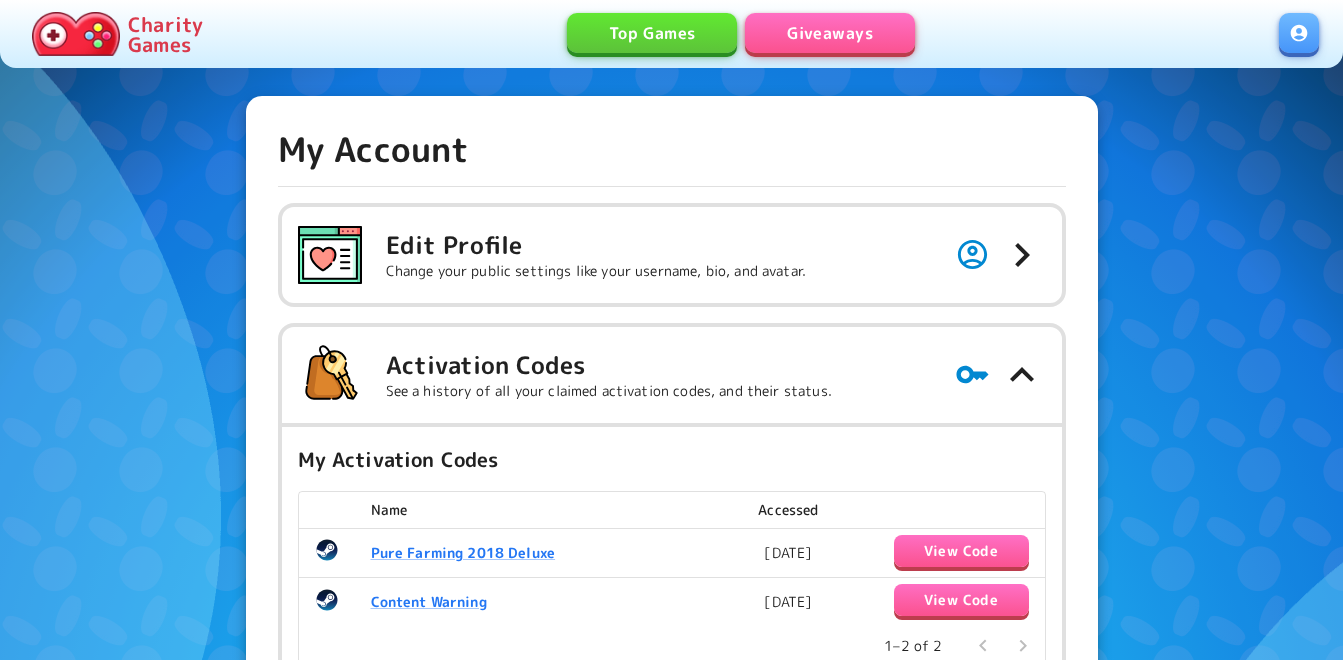 click on "Giveaways" at bounding box center (830, 33) 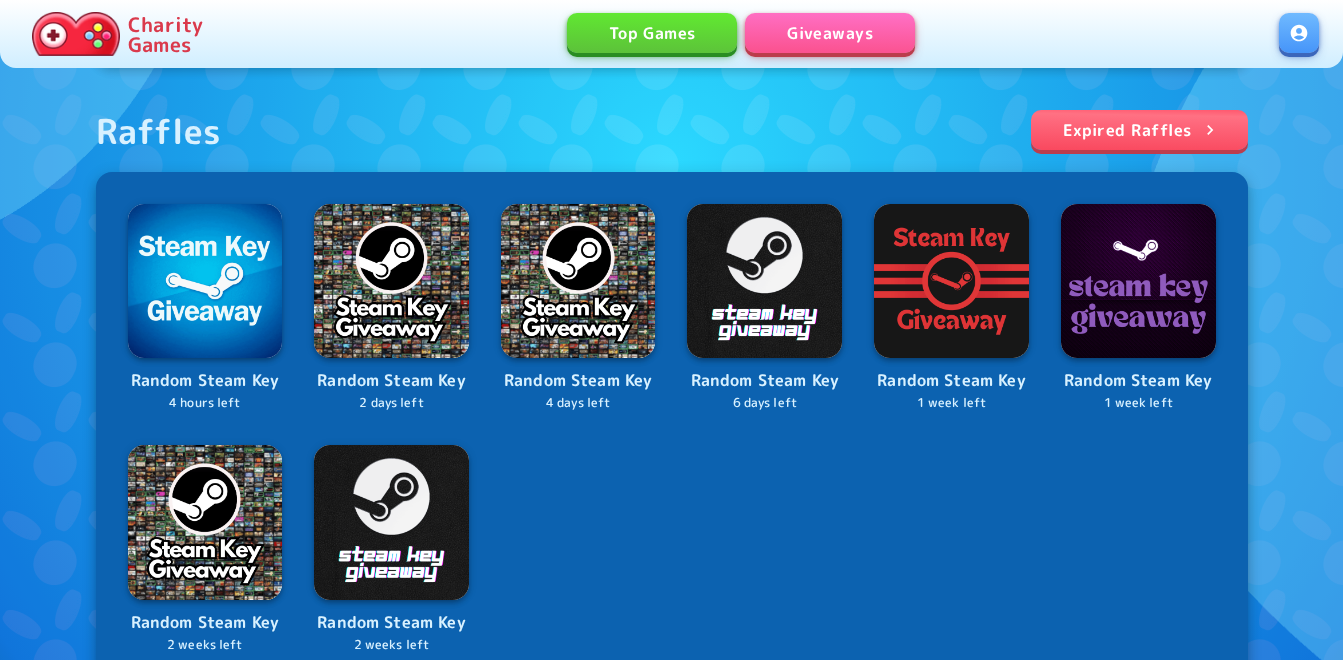 scroll, scrollTop: 700, scrollLeft: 0, axis: vertical 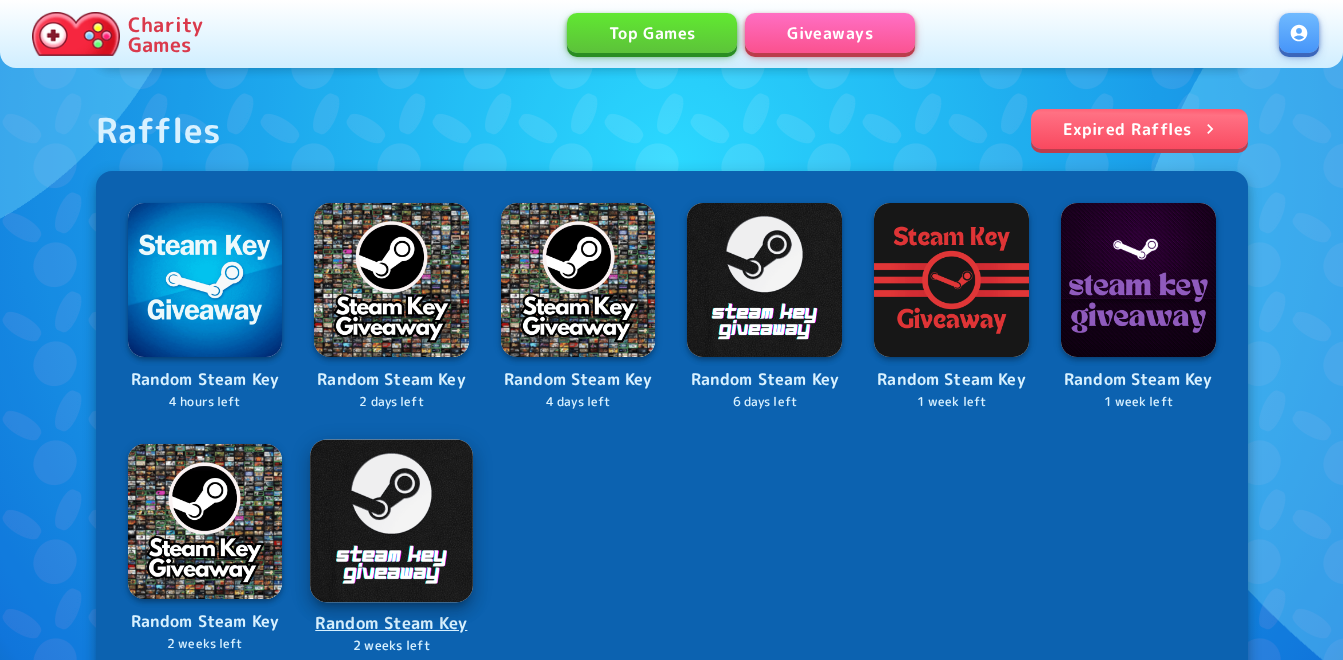 click at bounding box center [391, 520] 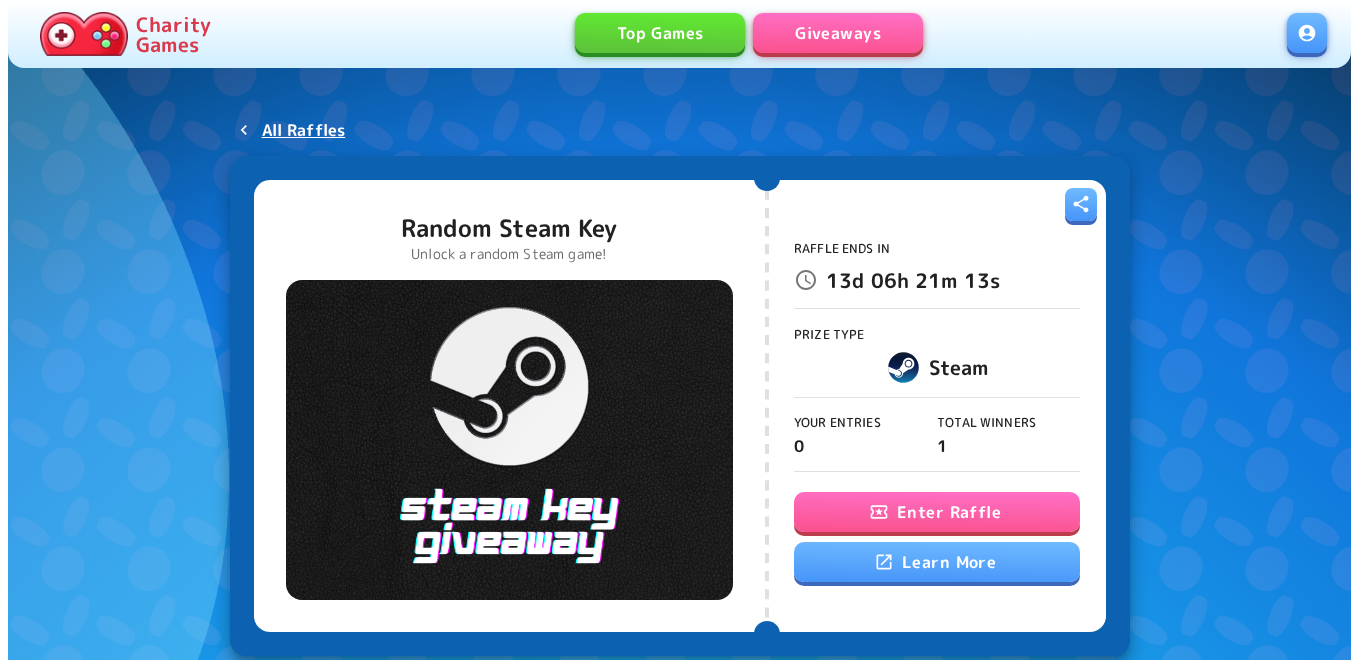 scroll, scrollTop: 0, scrollLeft: 0, axis: both 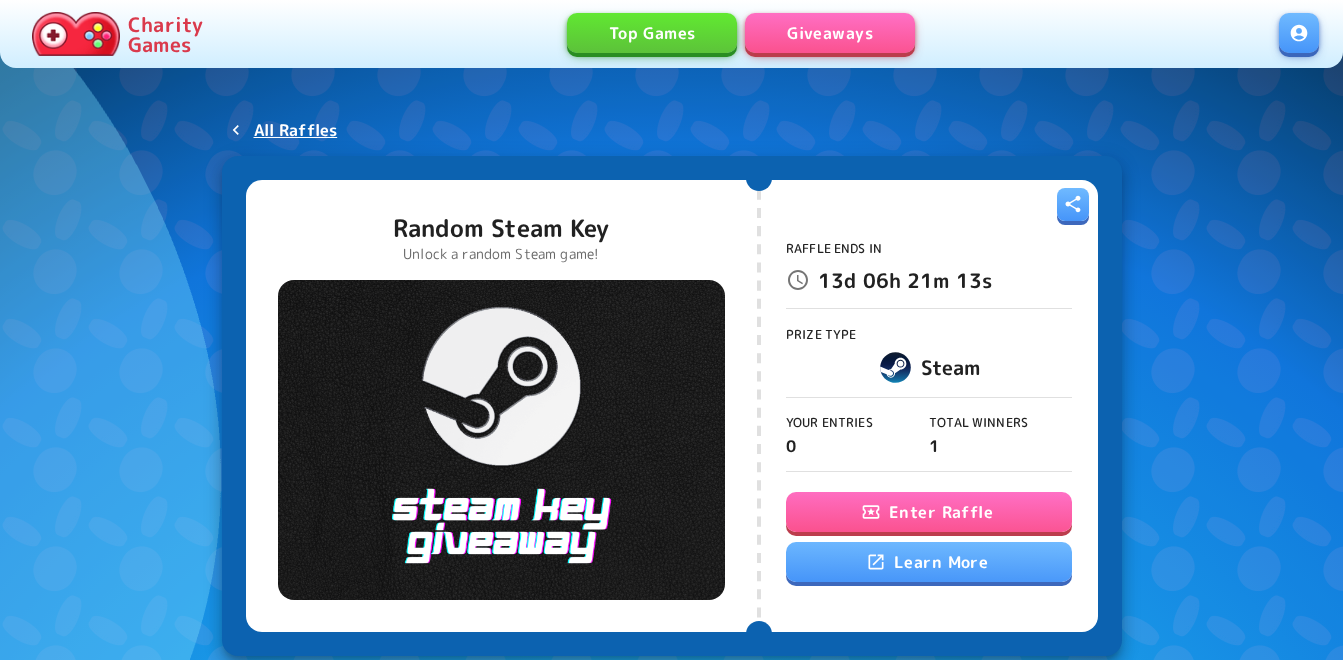click on "Enter Raffle" at bounding box center (929, 512) 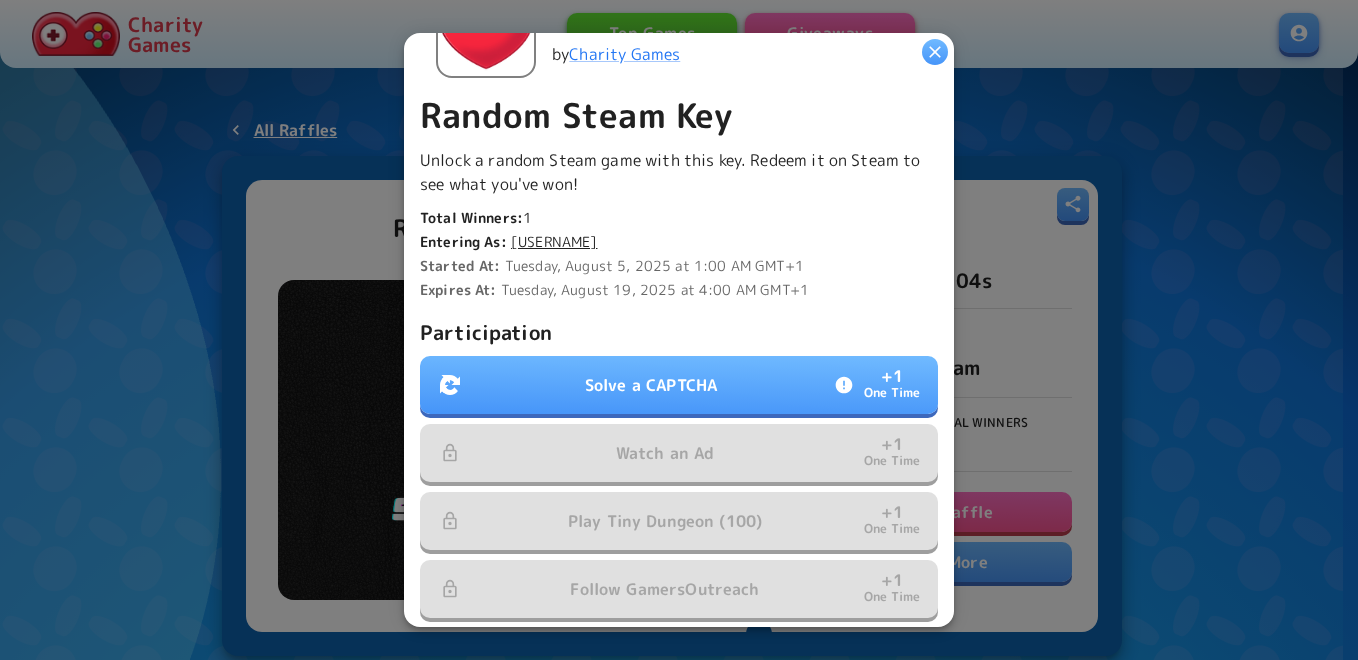 scroll, scrollTop: 400, scrollLeft: 0, axis: vertical 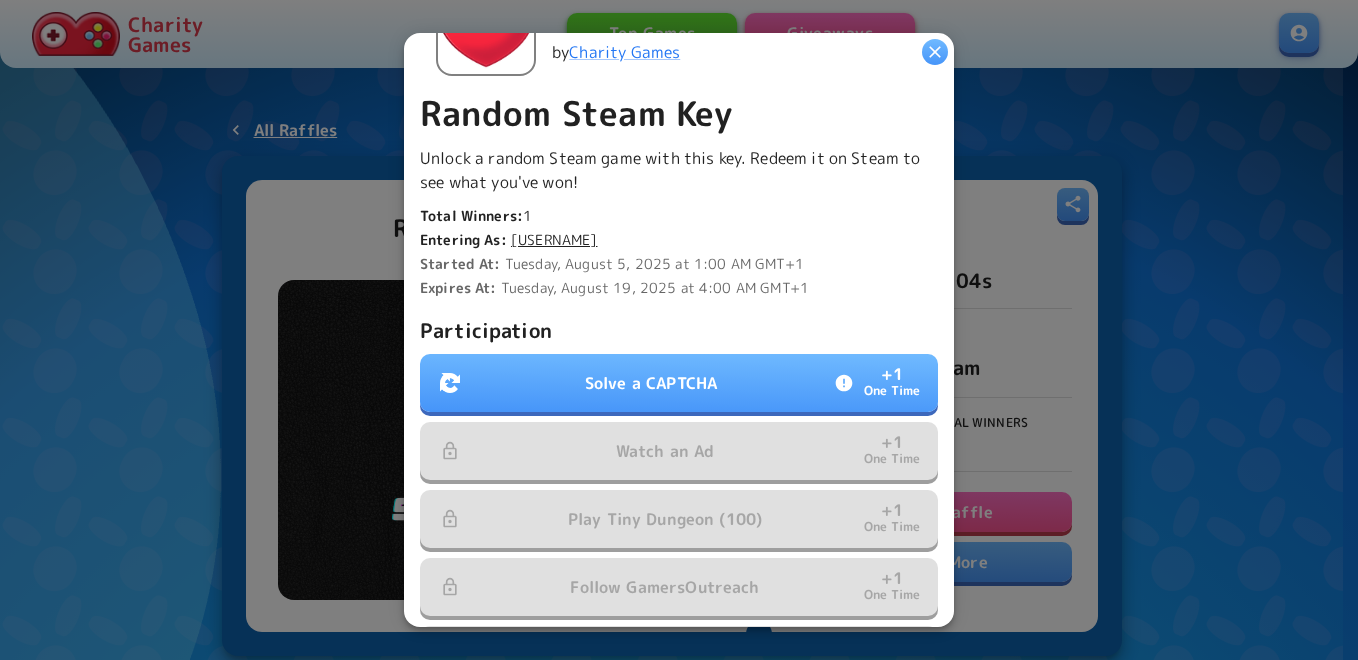 click on "Solve a CAPTCHA" at bounding box center [651, 383] 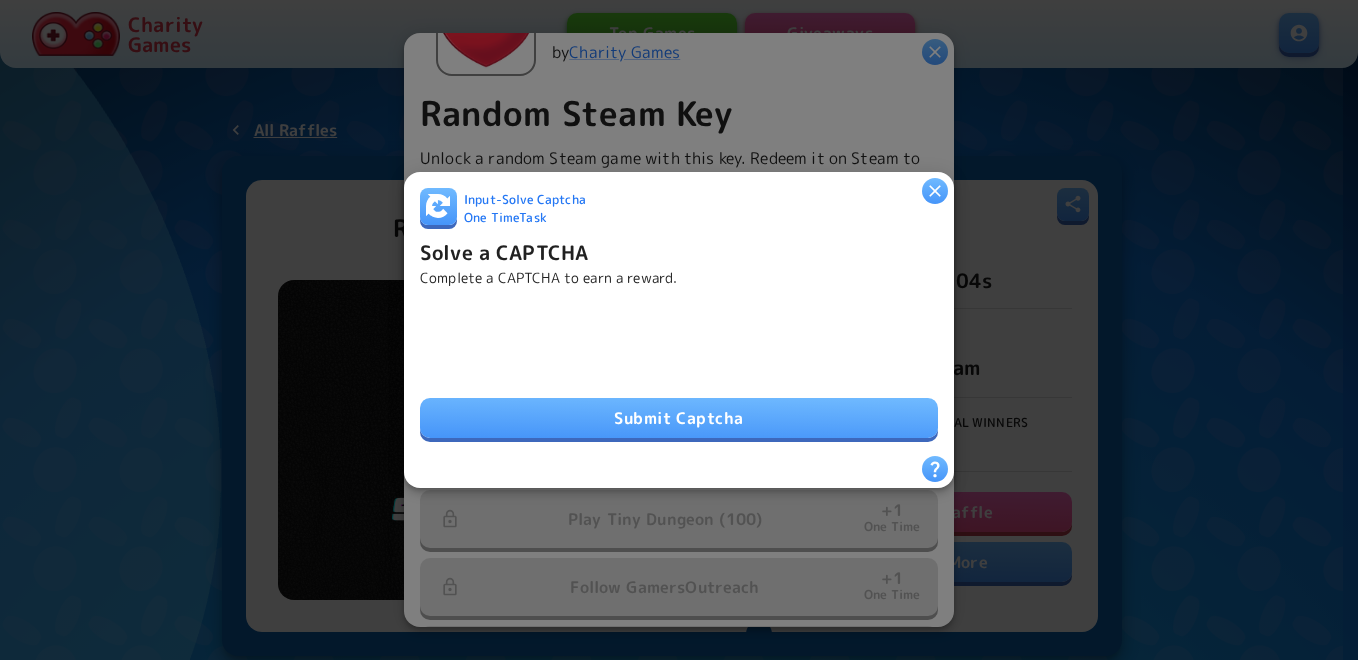 click on "Submit Captcha" at bounding box center [679, 418] 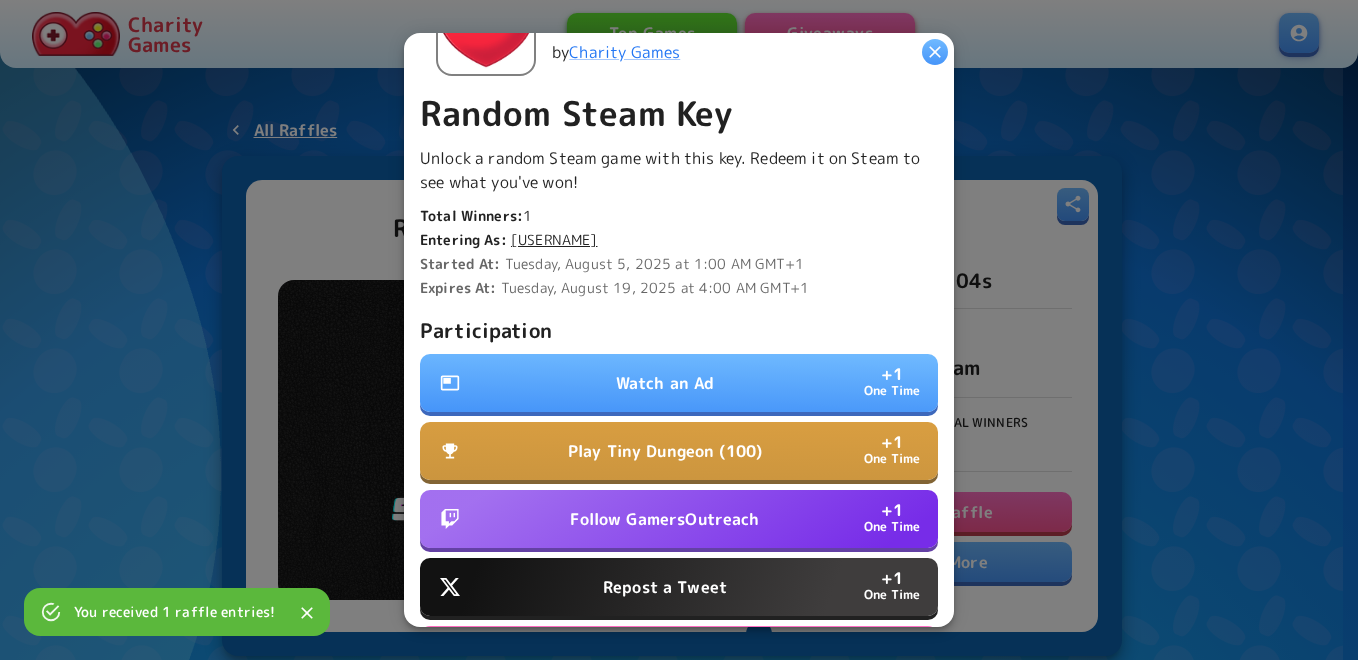 click on "Watch an Ad + 1 One Time" at bounding box center [679, 383] 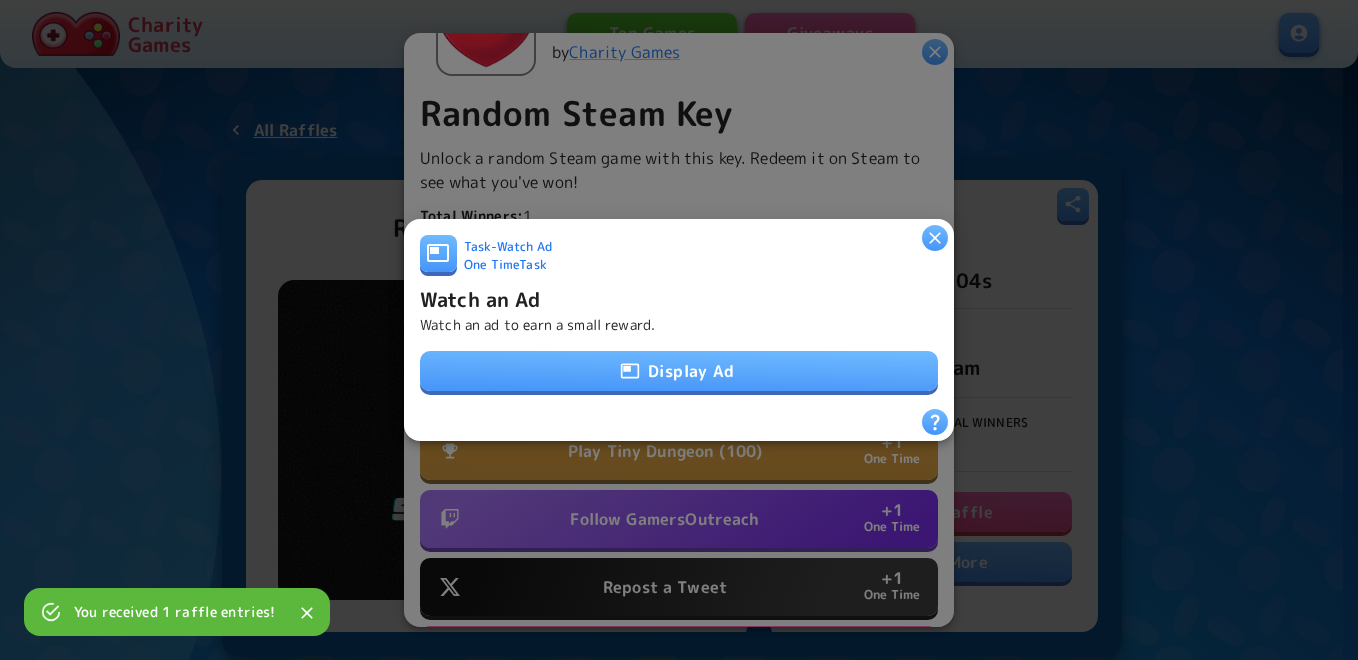 click on "Task  -  Watch Ad One Time  Task Watch an Ad Watch an ad to earn a small reward. Display Ad" at bounding box center (679, 322) 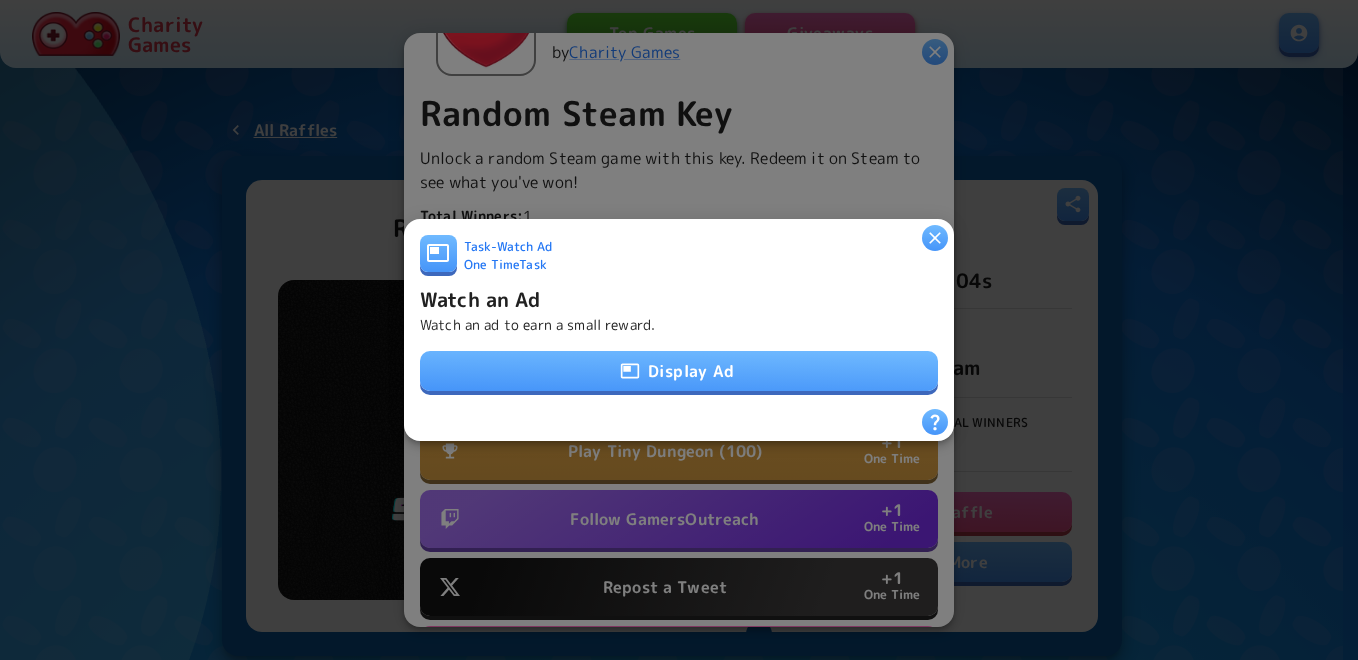 click on "Display Ad" at bounding box center (679, 371) 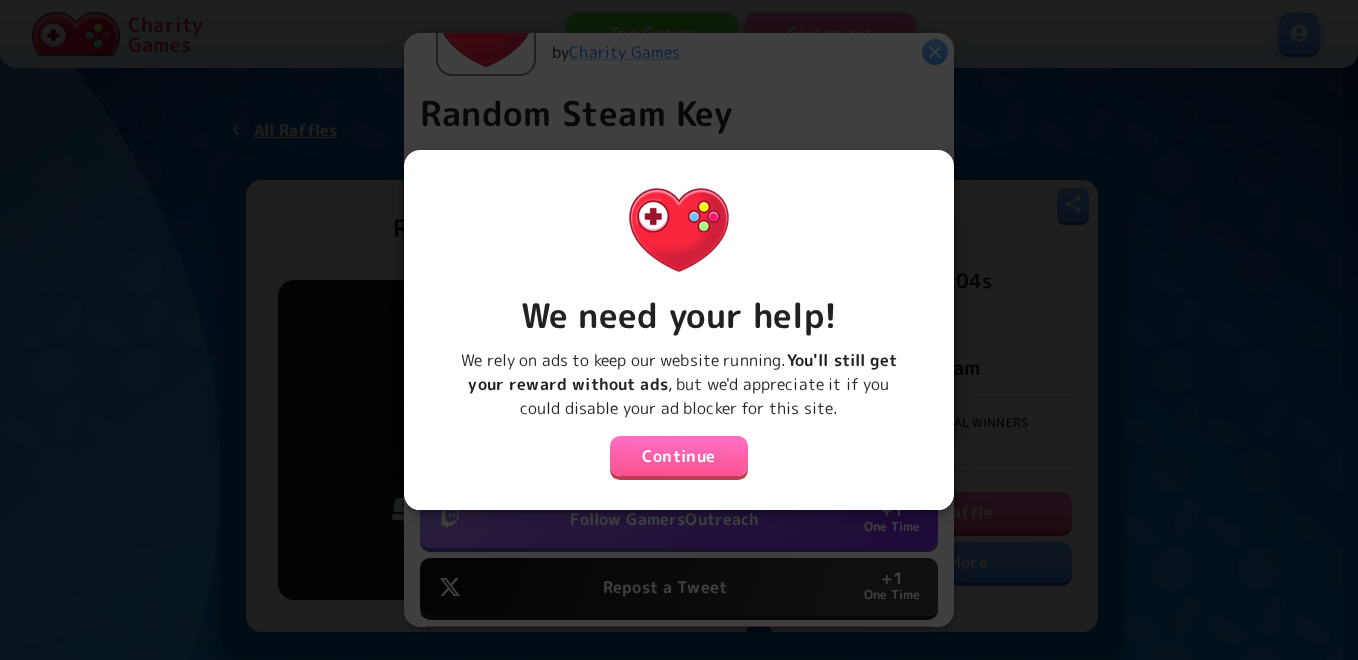 click on "Continue" at bounding box center (679, 456) 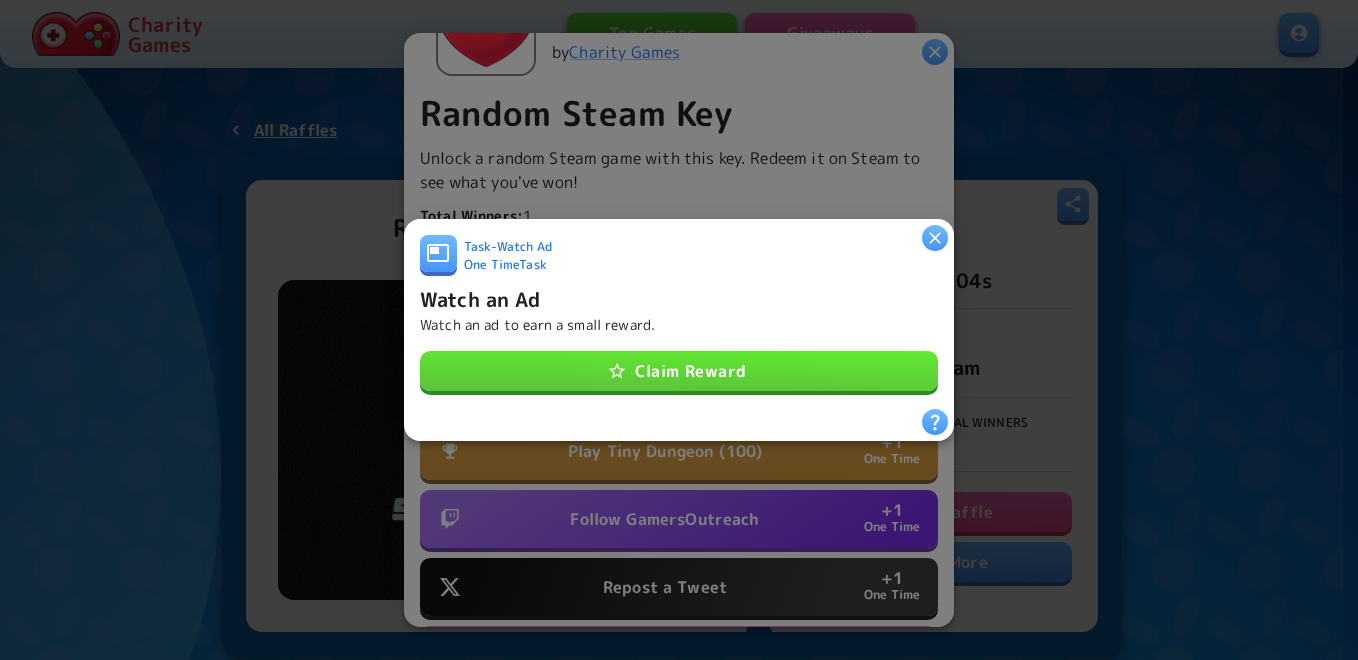 click on "Claim Reward" at bounding box center (679, 371) 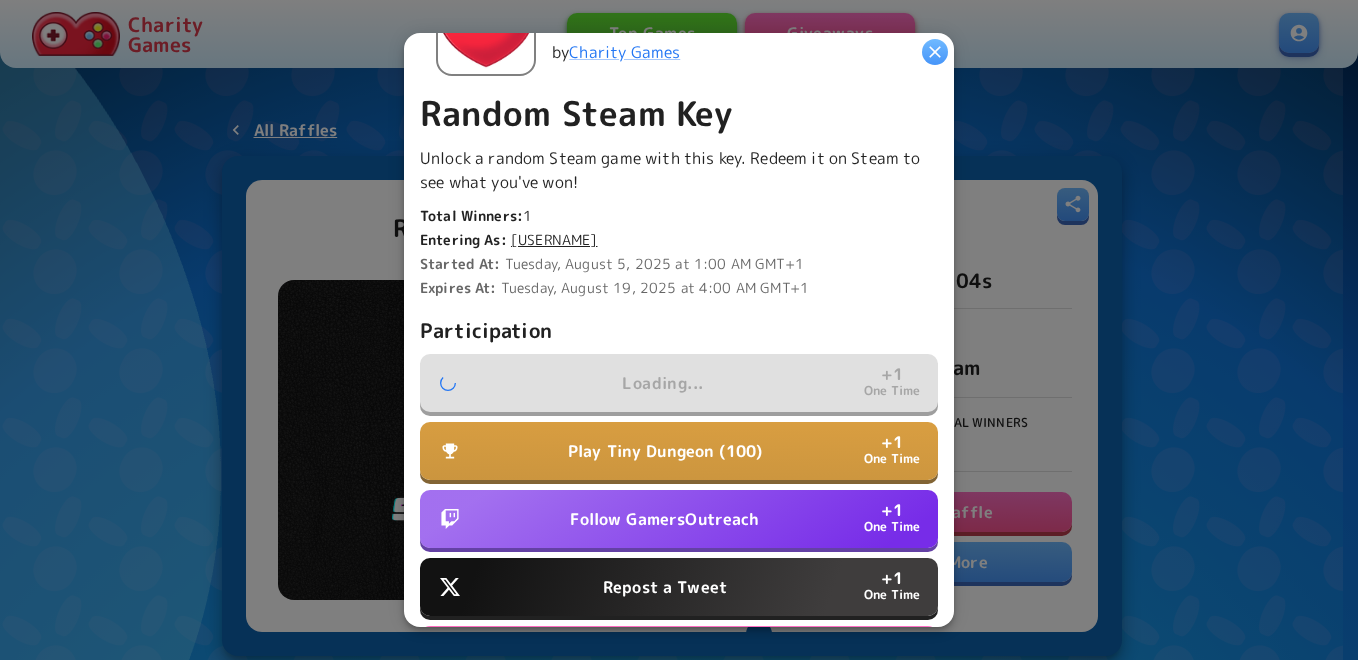 click on "Follow GamersOutreach" at bounding box center [664, 519] 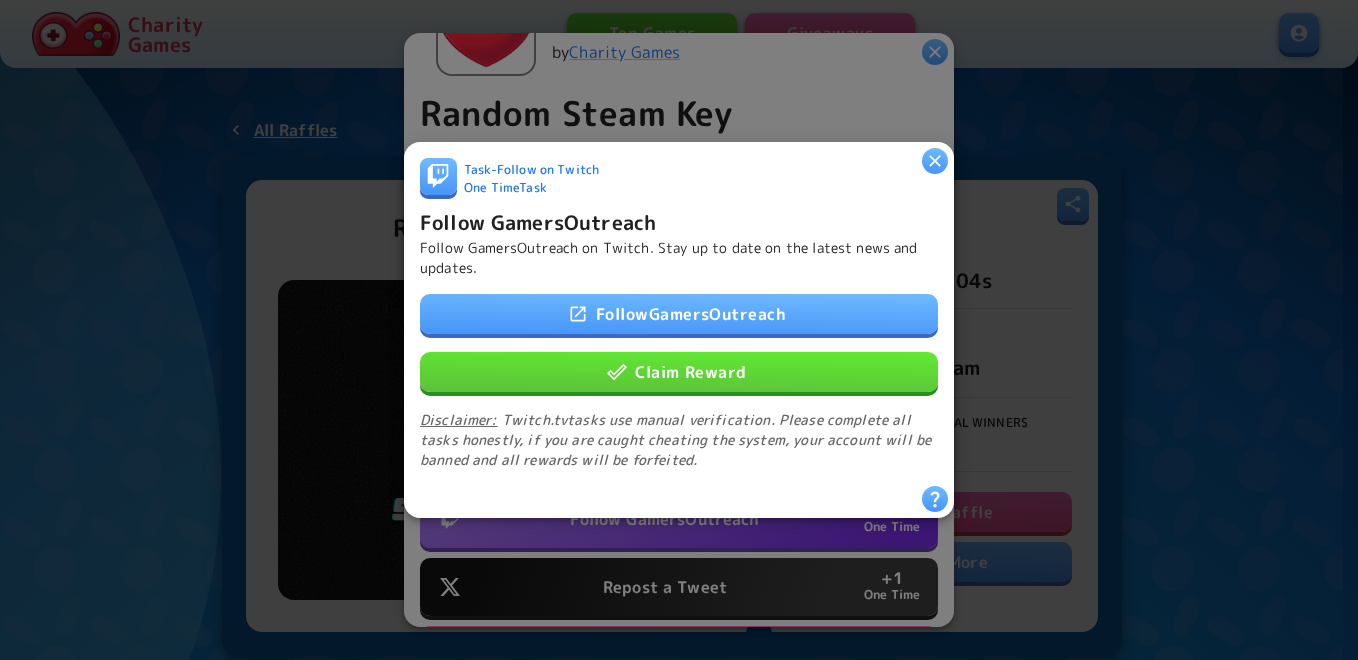click on "Claim Reward" at bounding box center [679, 372] 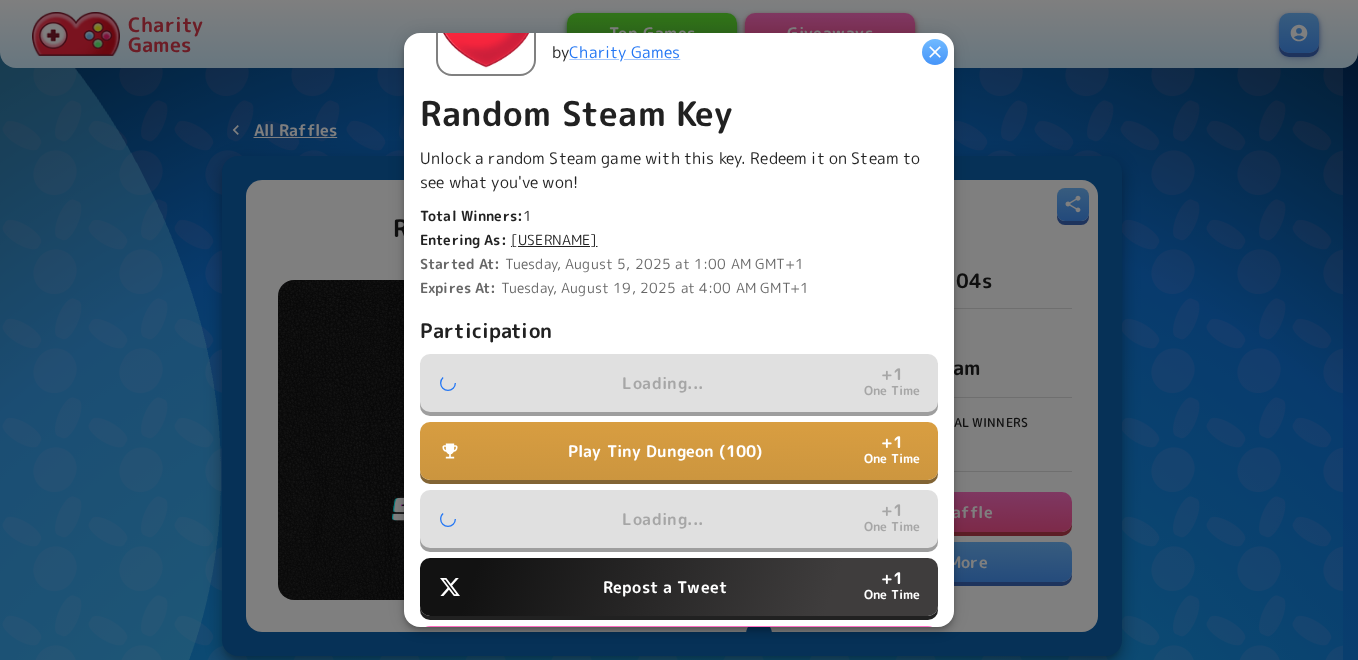 click on "Repost a Tweet" at bounding box center [665, 587] 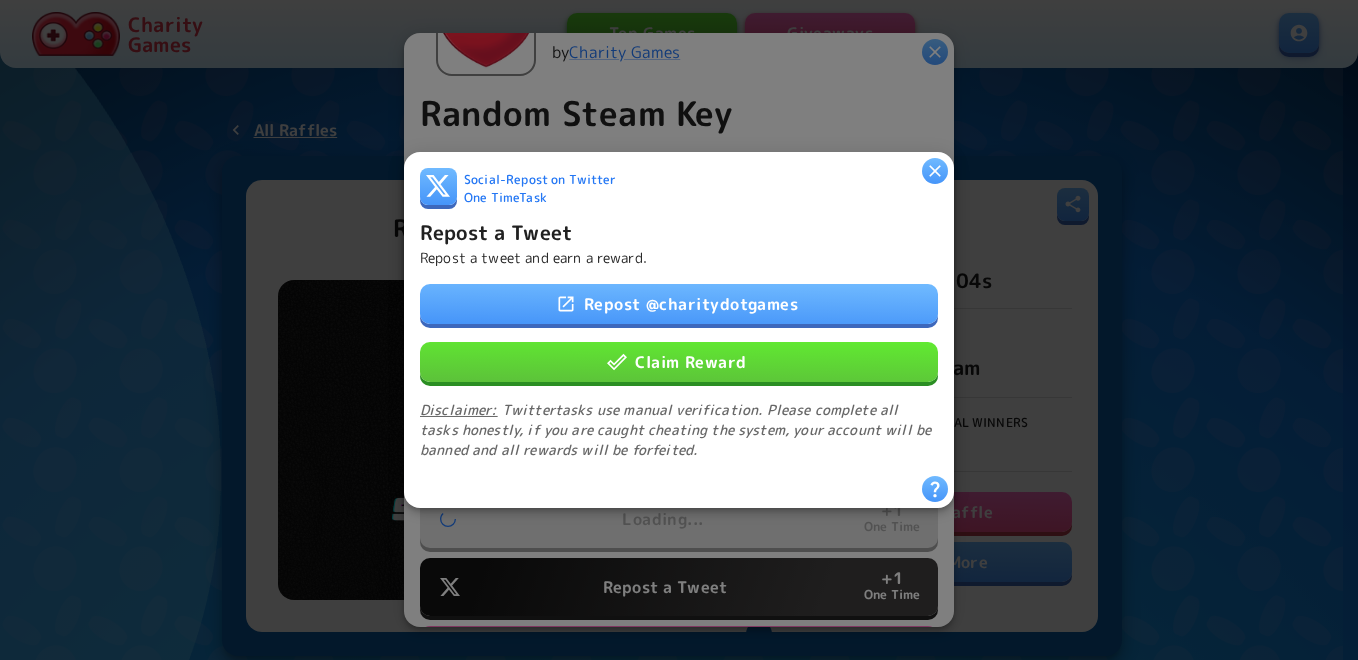 click on "Claim Reward" at bounding box center [679, 362] 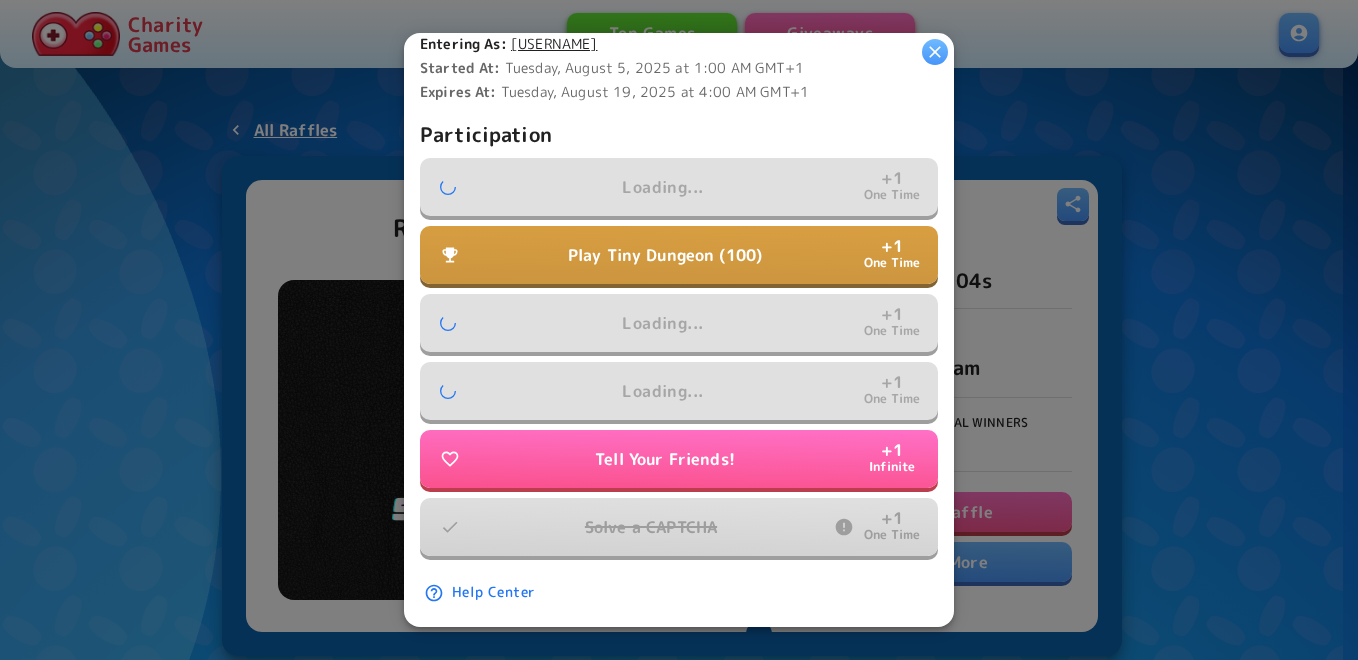 scroll, scrollTop: 600, scrollLeft: 0, axis: vertical 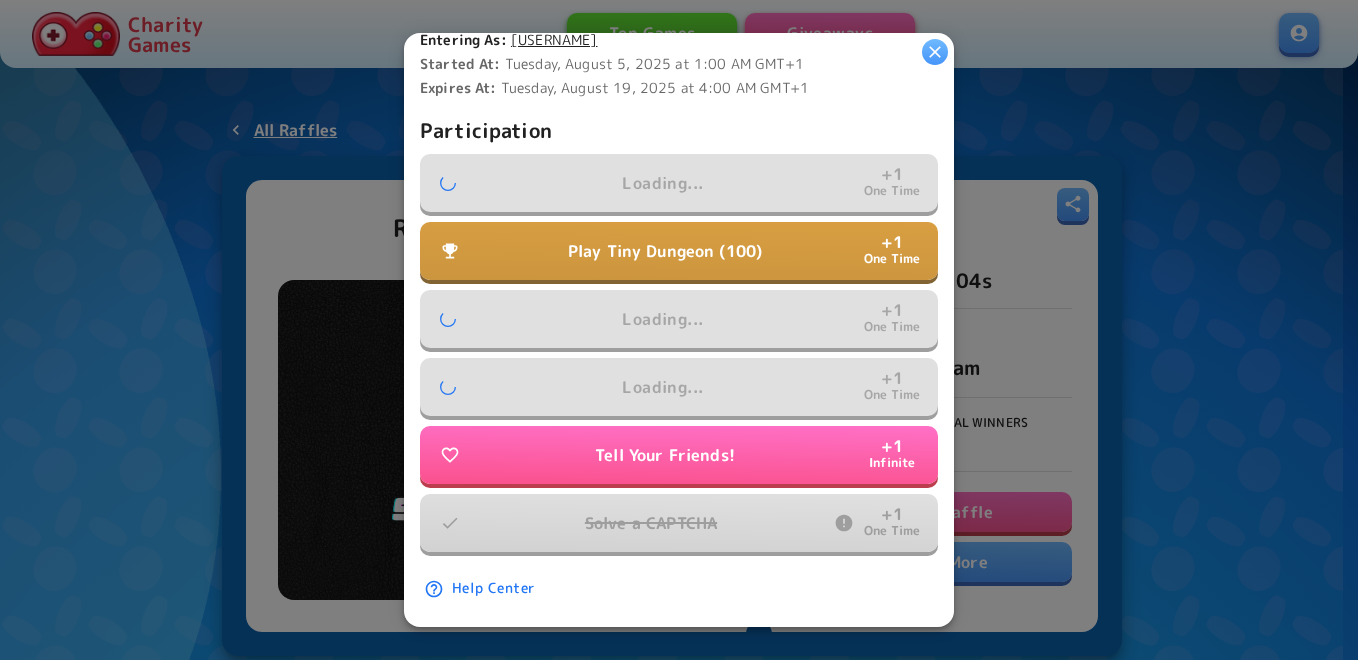 click on "Play Tiny Dungeon (100)" at bounding box center (665, 251) 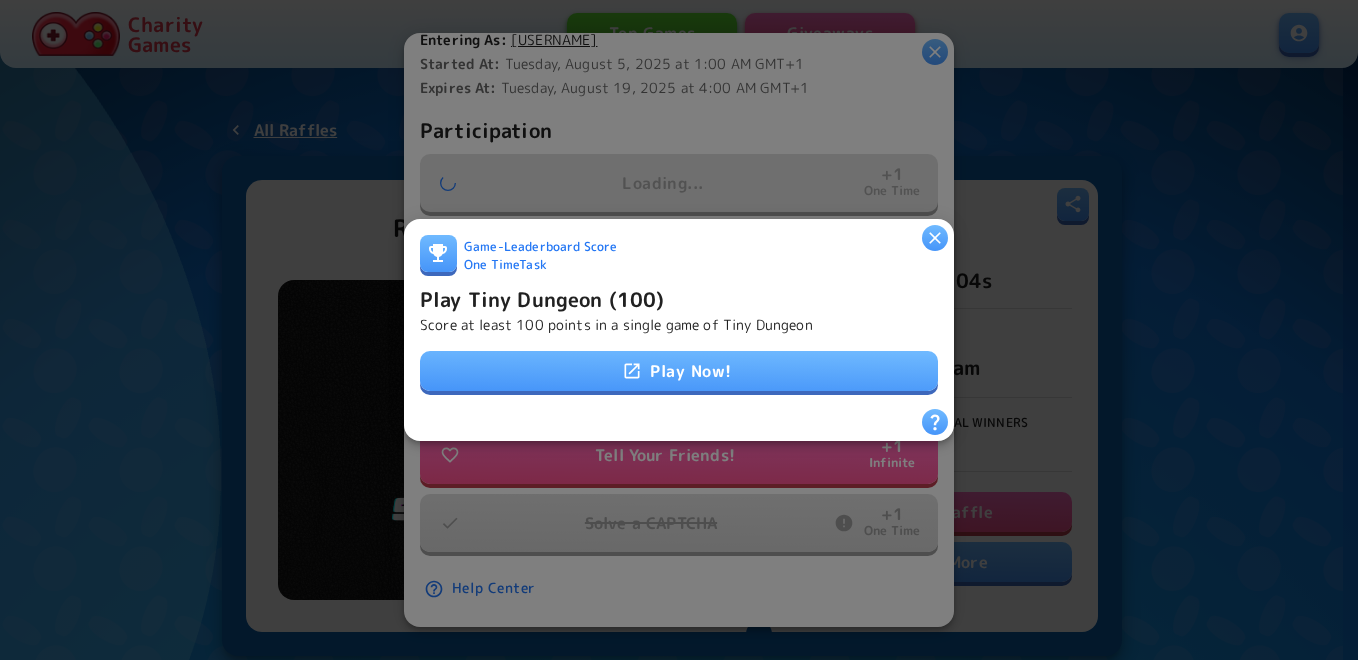 click on "Play Now!" at bounding box center (679, 371) 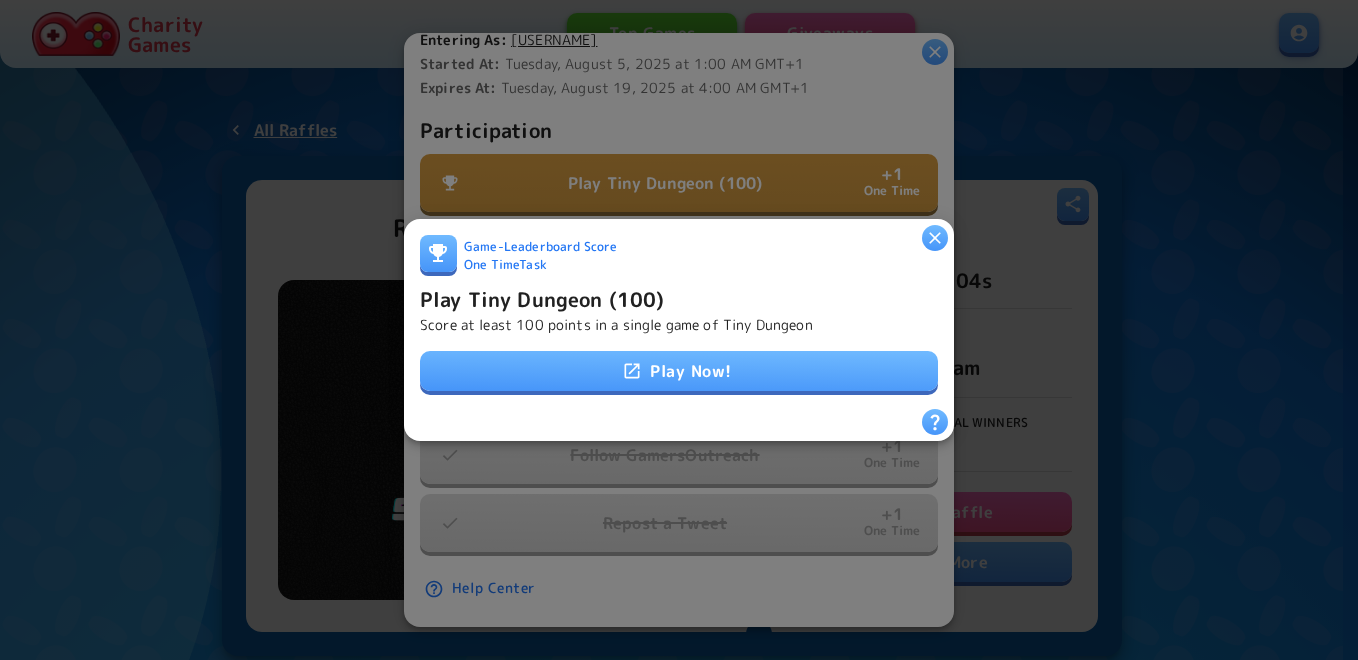 click on "Play Tiny Dungeon (100)" at bounding box center [542, 299] 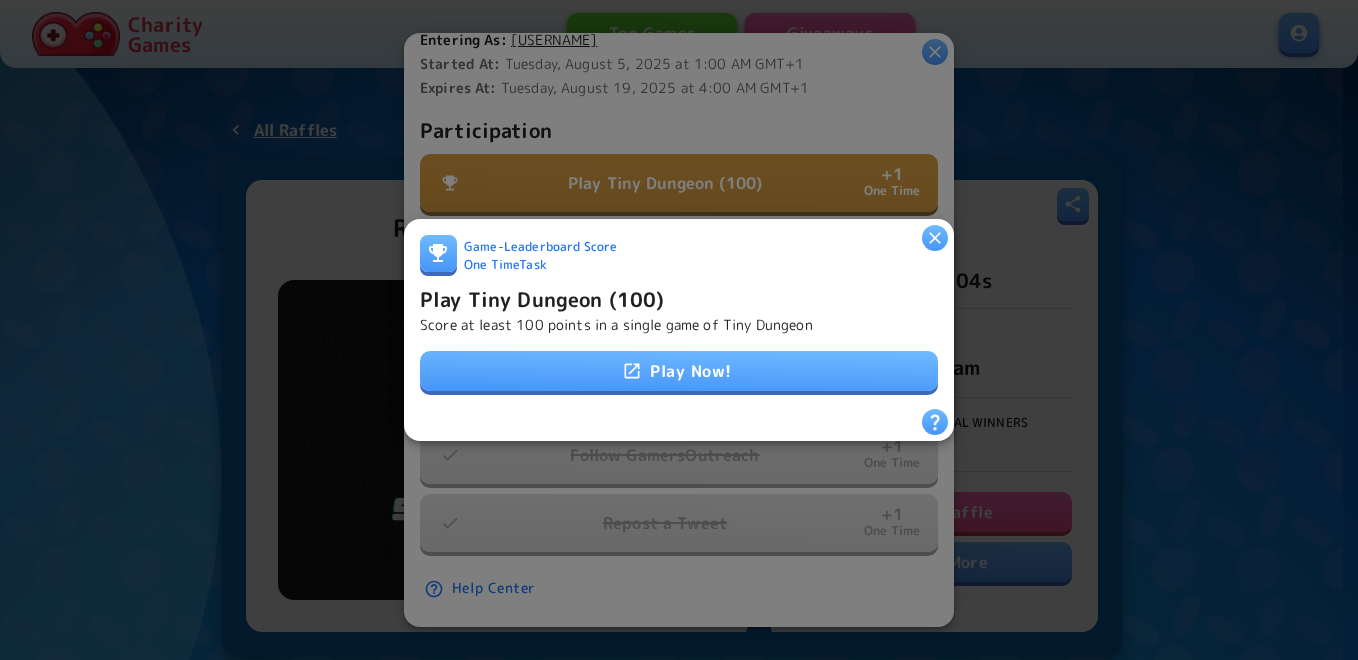 click on "Play Tiny Dungeon (100)" at bounding box center [542, 299] 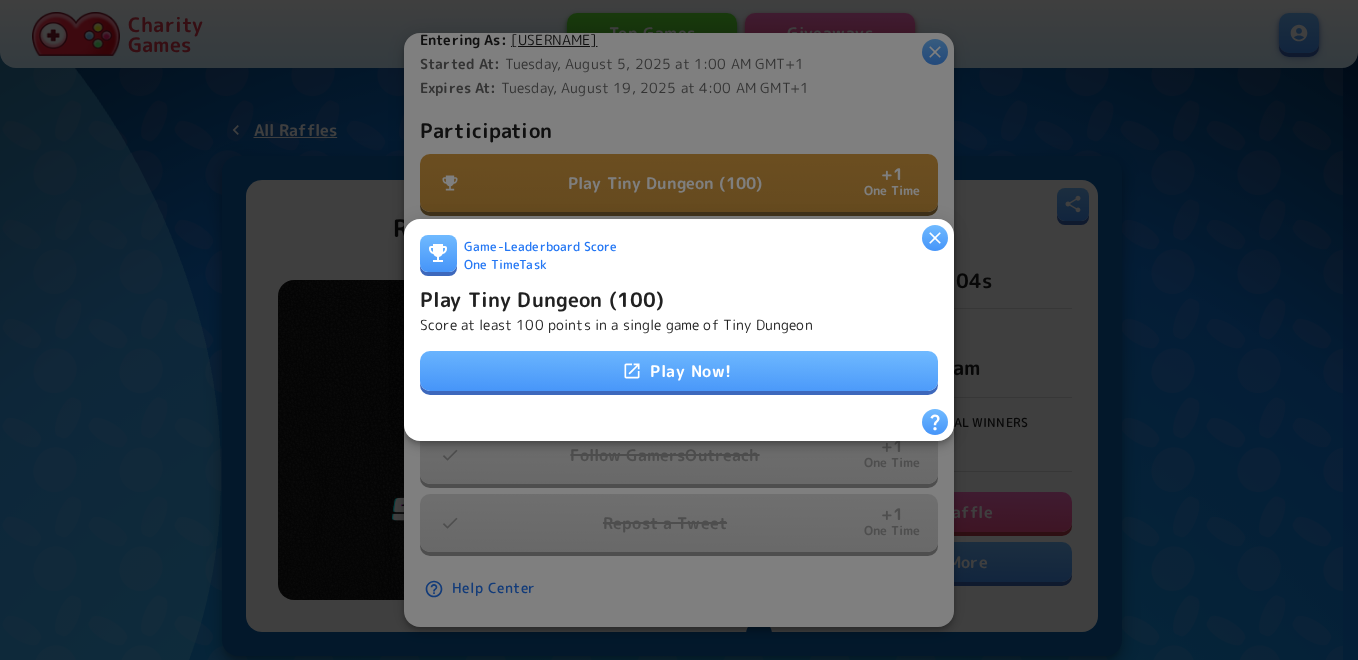 click on "Play Tiny Dungeon (100)" at bounding box center (542, 299) 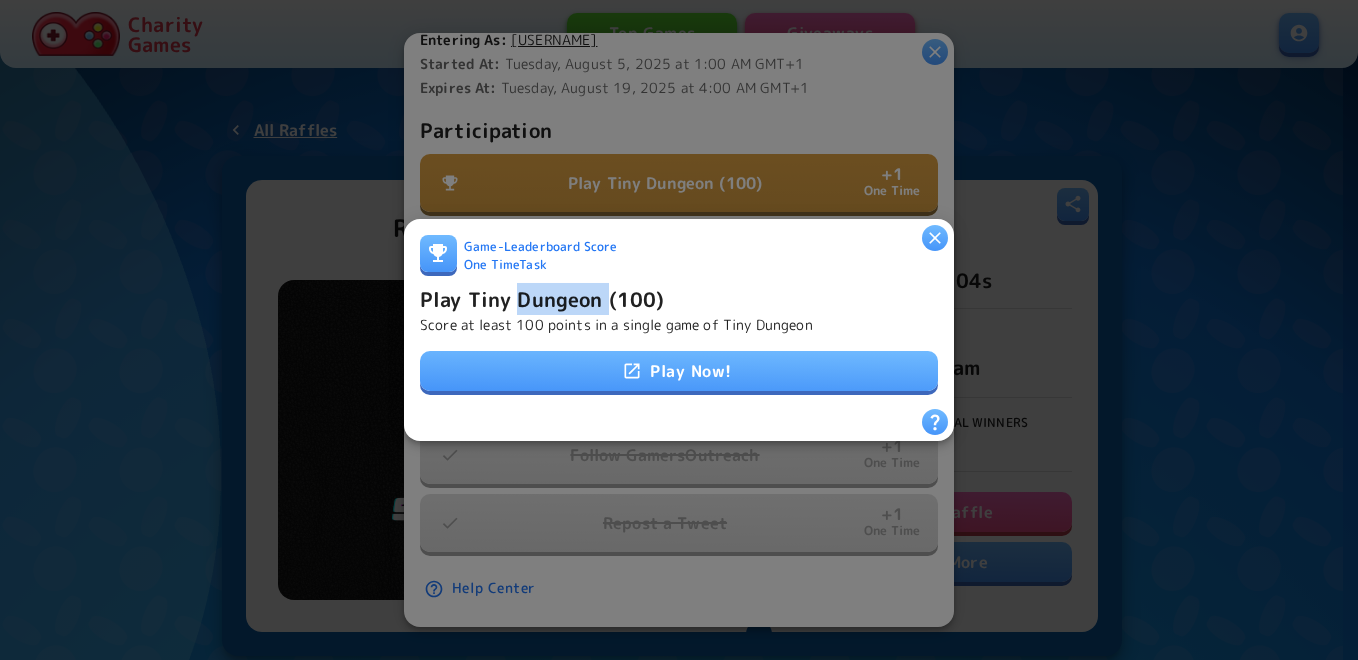 click on "Play Tiny Dungeon (100)" at bounding box center [542, 299] 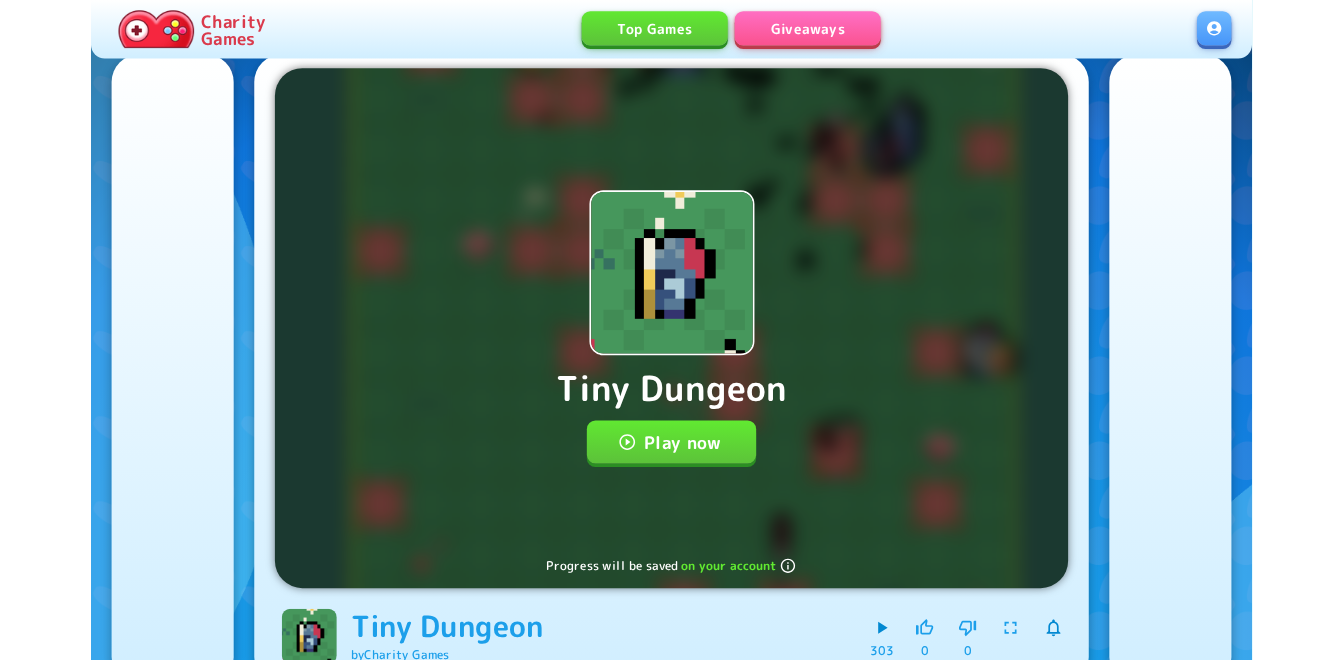 scroll, scrollTop: 0, scrollLeft: 0, axis: both 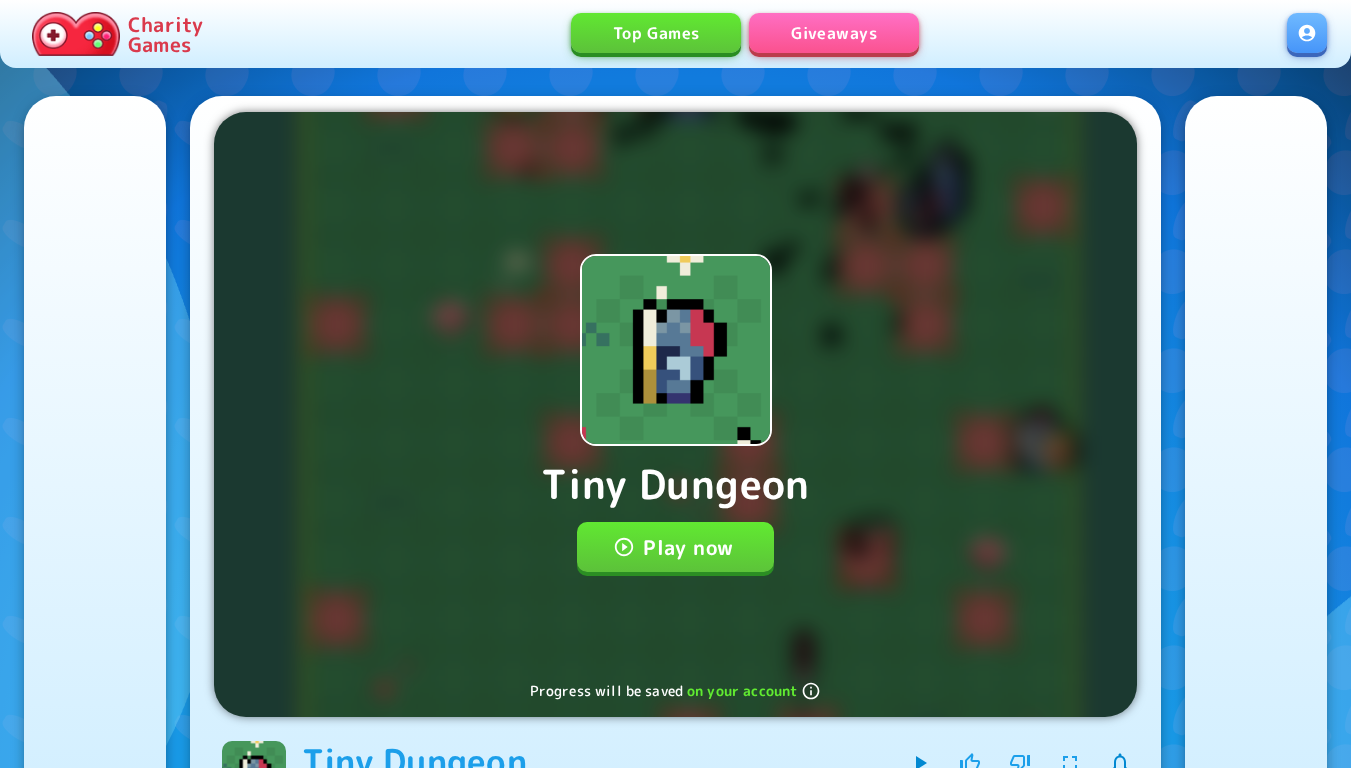click on "Play now" at bounding box center (675, 547) 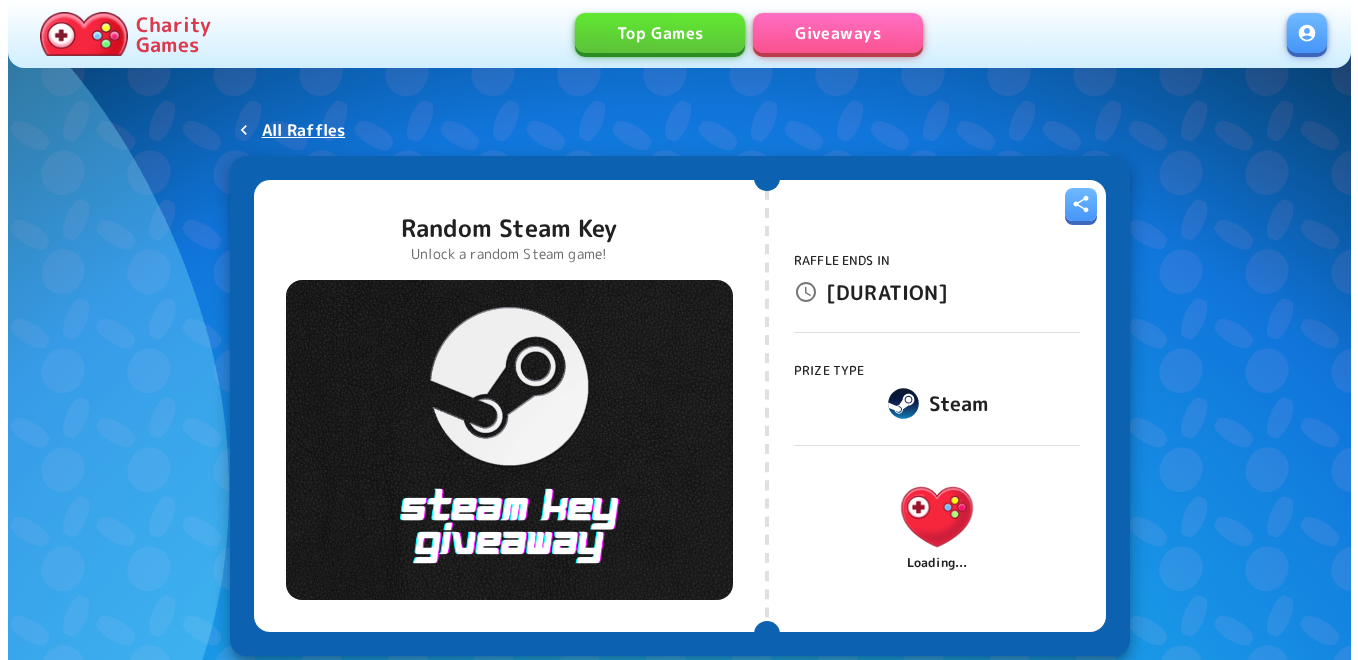 scroll, scrollTop: 0, scrollLeft: 0, axis: both 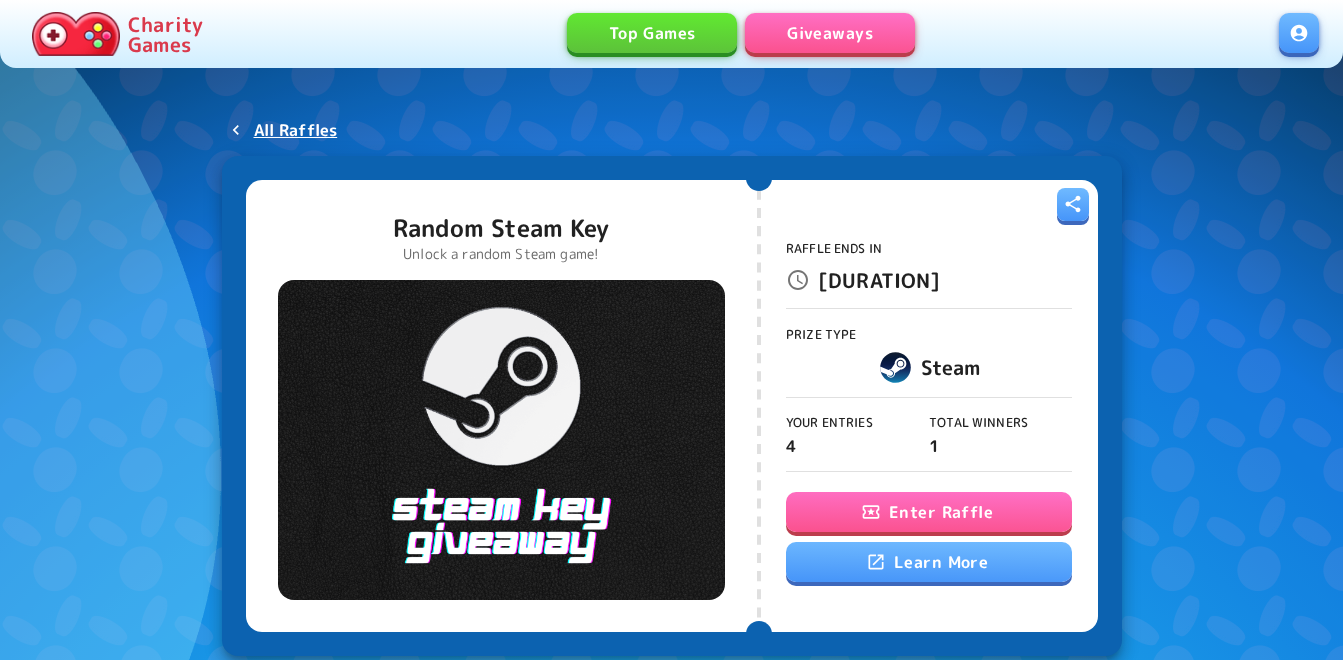 click on "Enter Raffle" at bounding box center (929, 512) 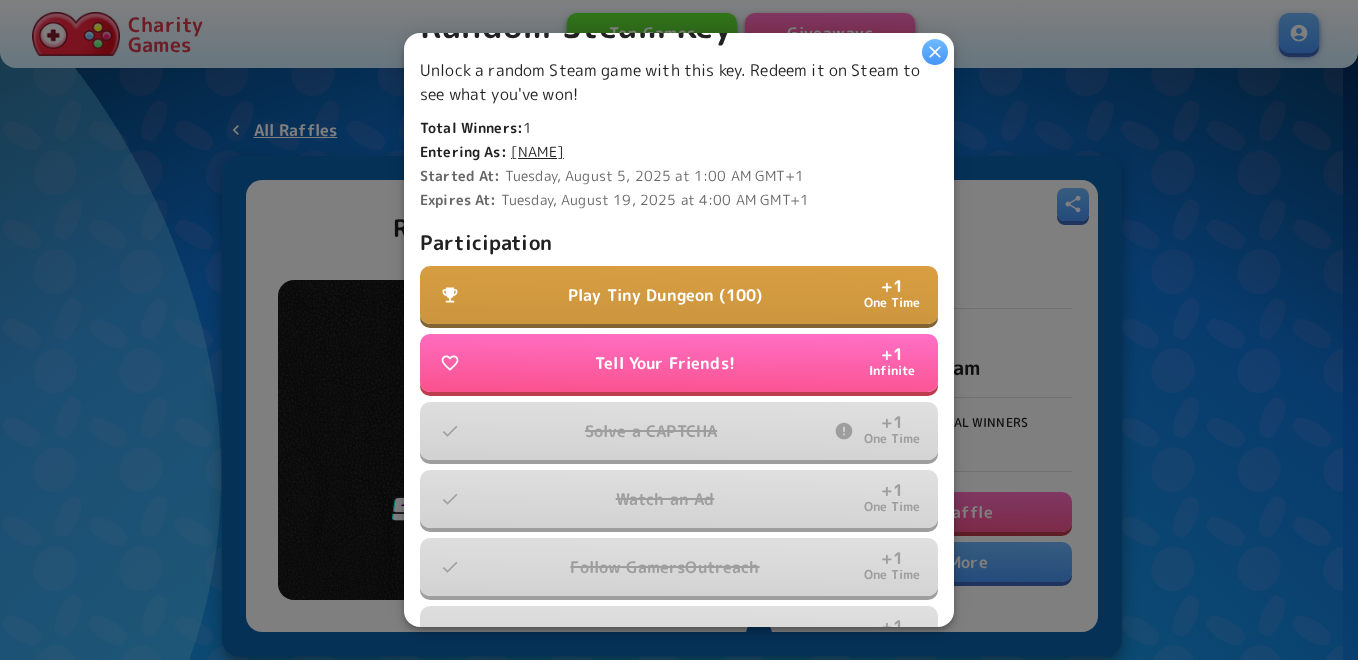 scroll, scrollTop: 500, scrollLeft: 0, axis: vertical 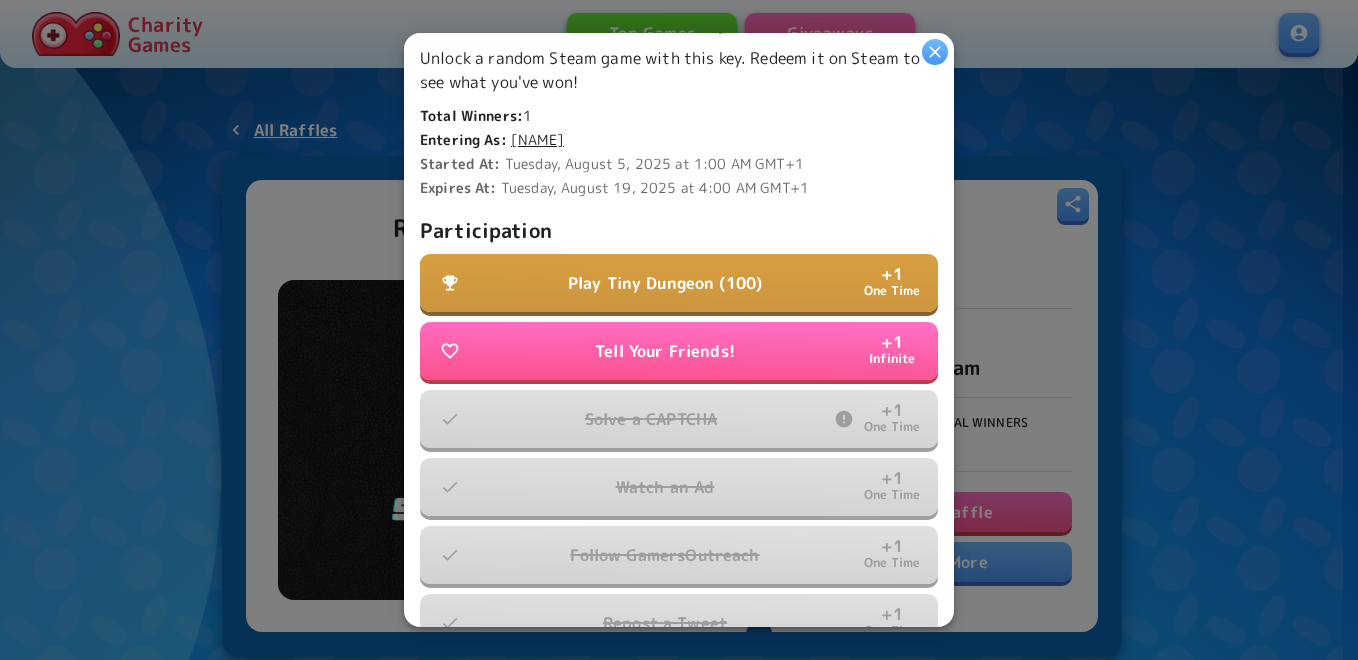 click on "Play Tiny Dungeon (100)" at bounding box center [665, 283] 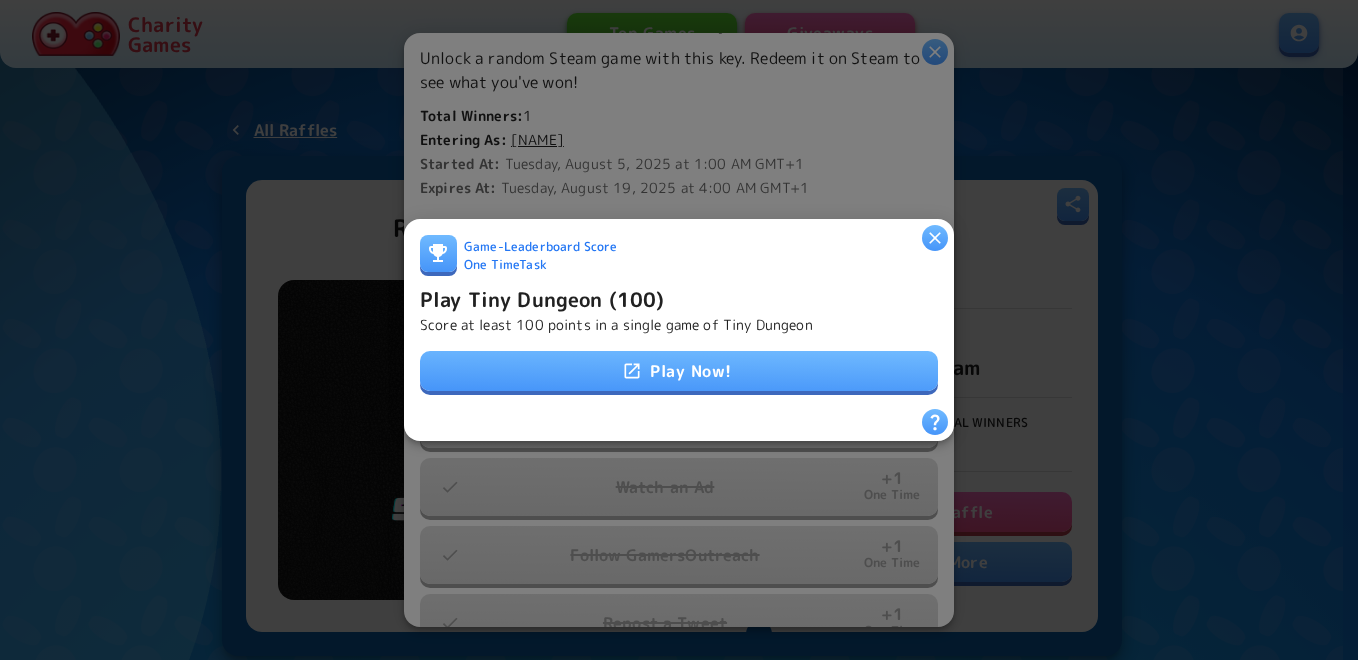 click on "Play Tiny Dungeon (100) Score at least 100 points in a single game of Tiny Dungeon" at bounding box center [679, 309] 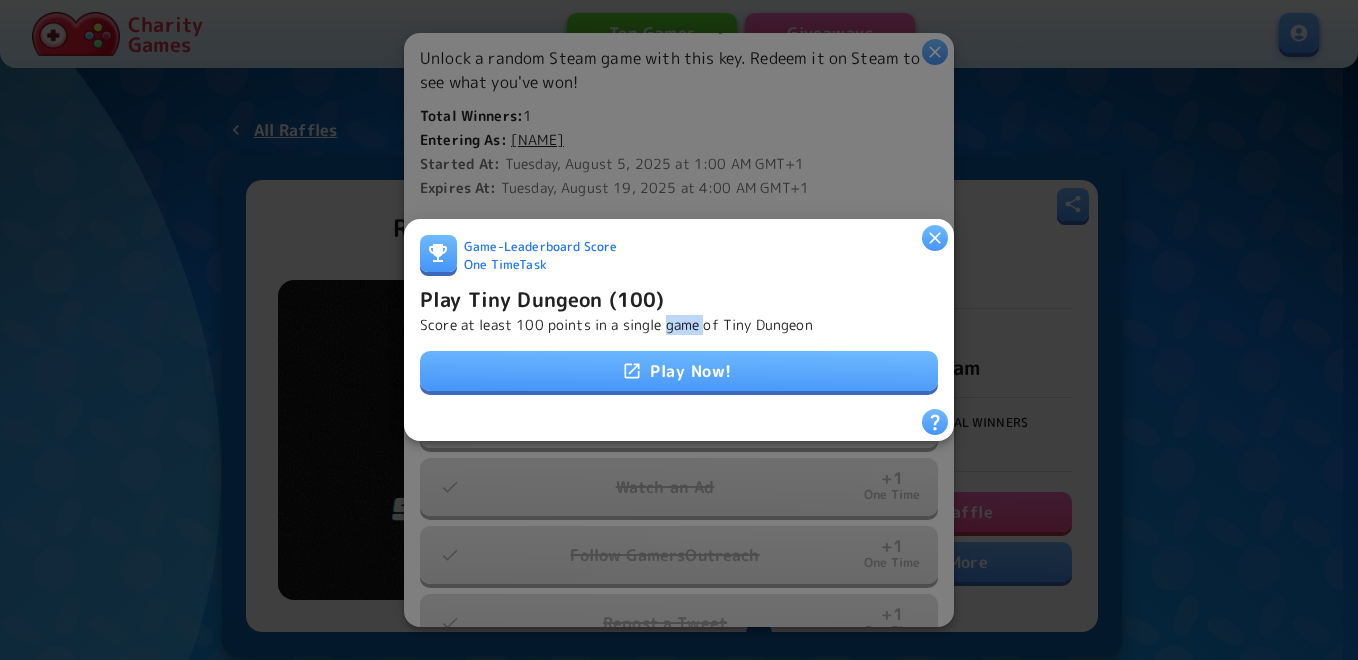click on "Score at least 100 points in a single game of Tiny Dungeon" at bounding box center [616, 325] 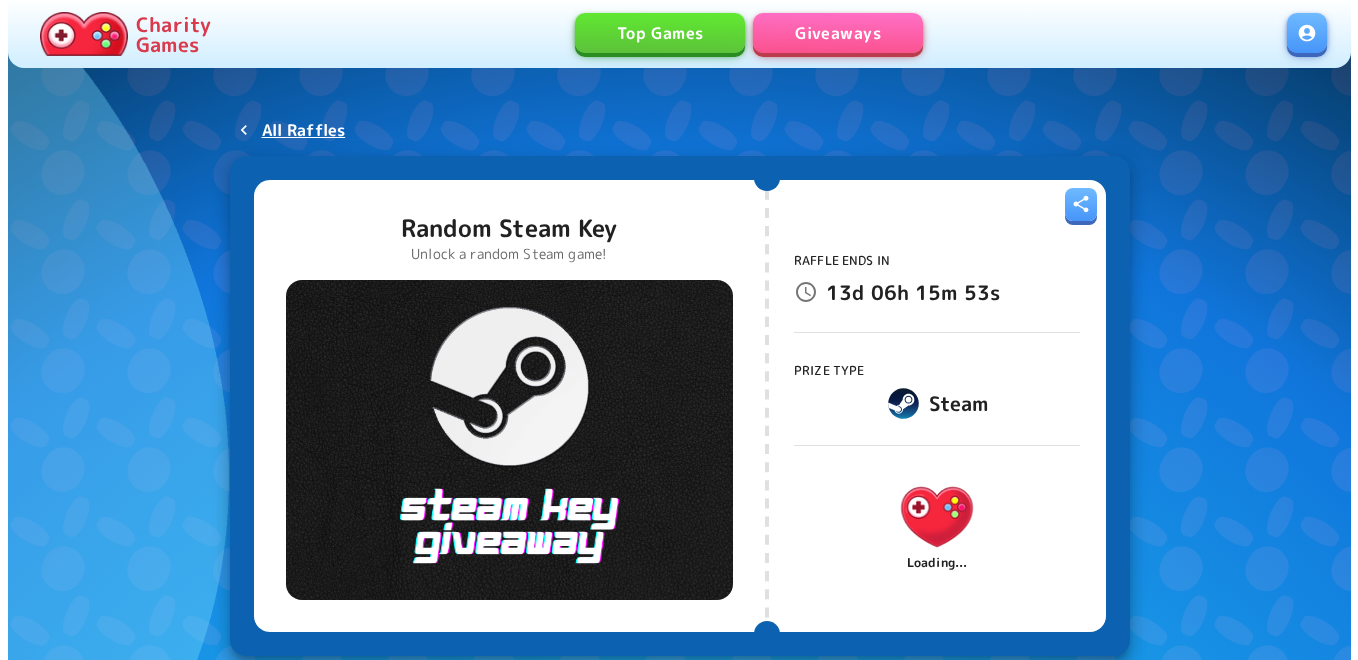 scroll, scrollTop: 0, scrollLeft: 0, axis: both 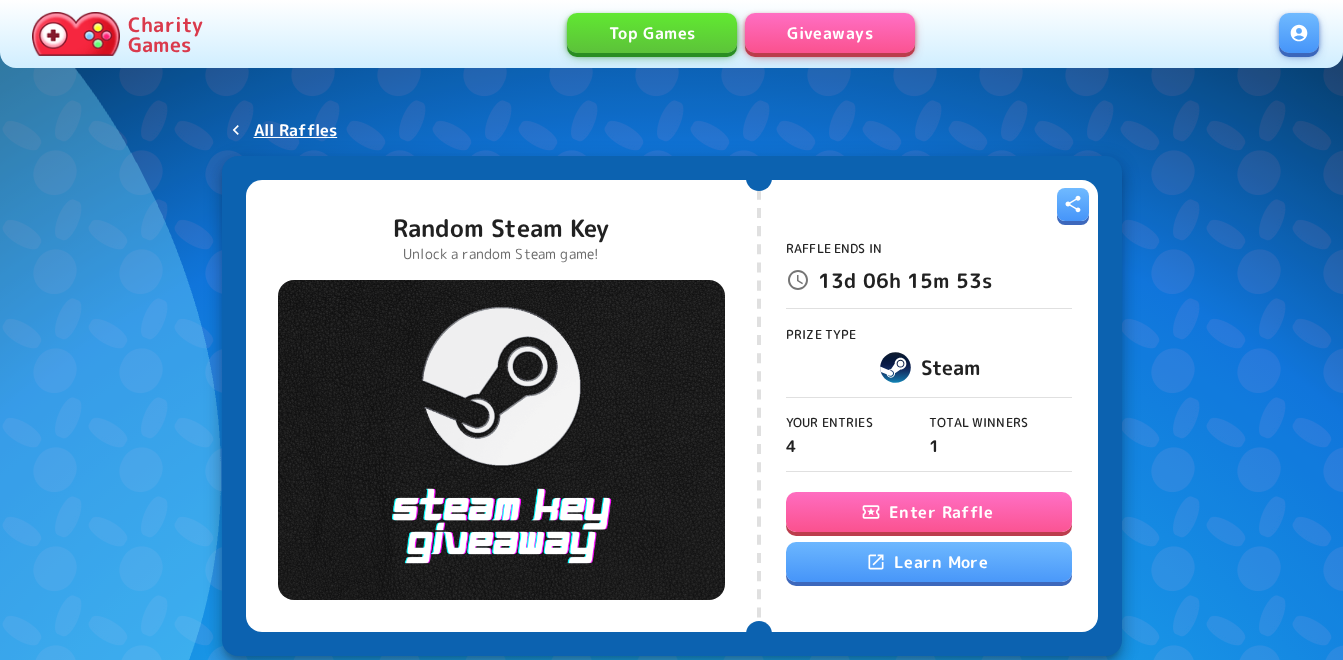 click on "Enter Raffle" at bounding box center (929, 512) 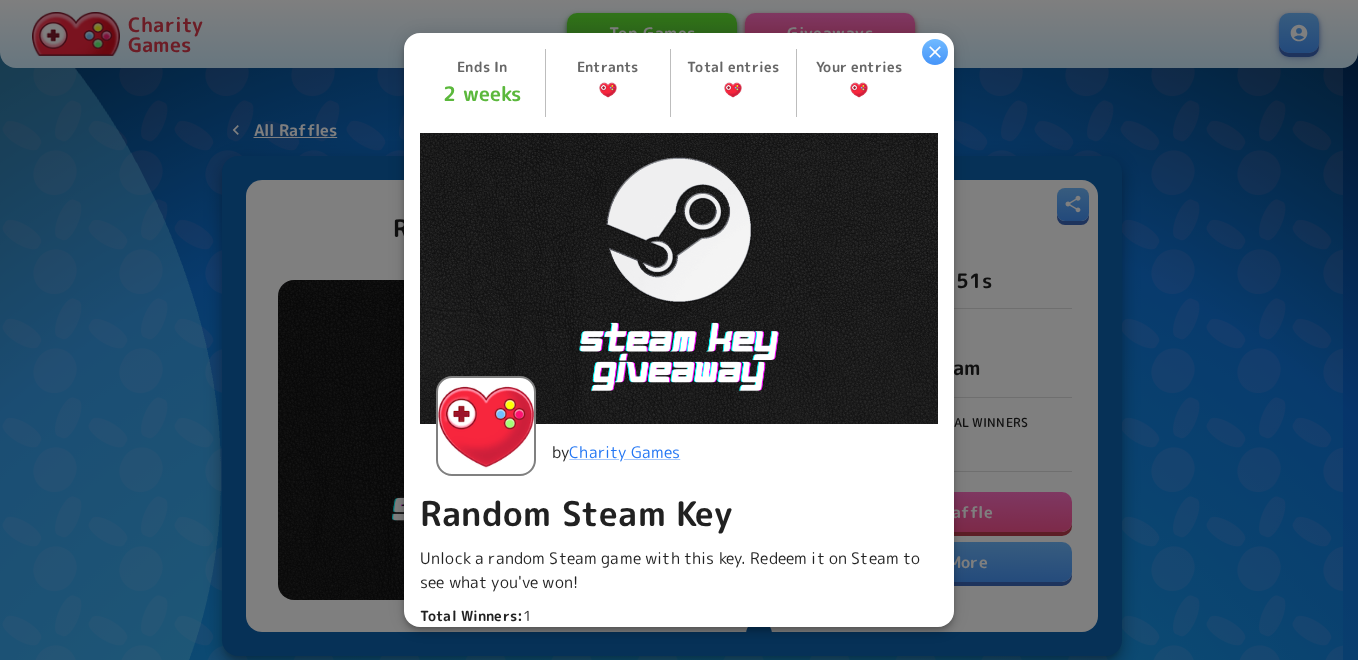 scroll, scrollTop: 400, scrollLeft: 0, axis: vertical 